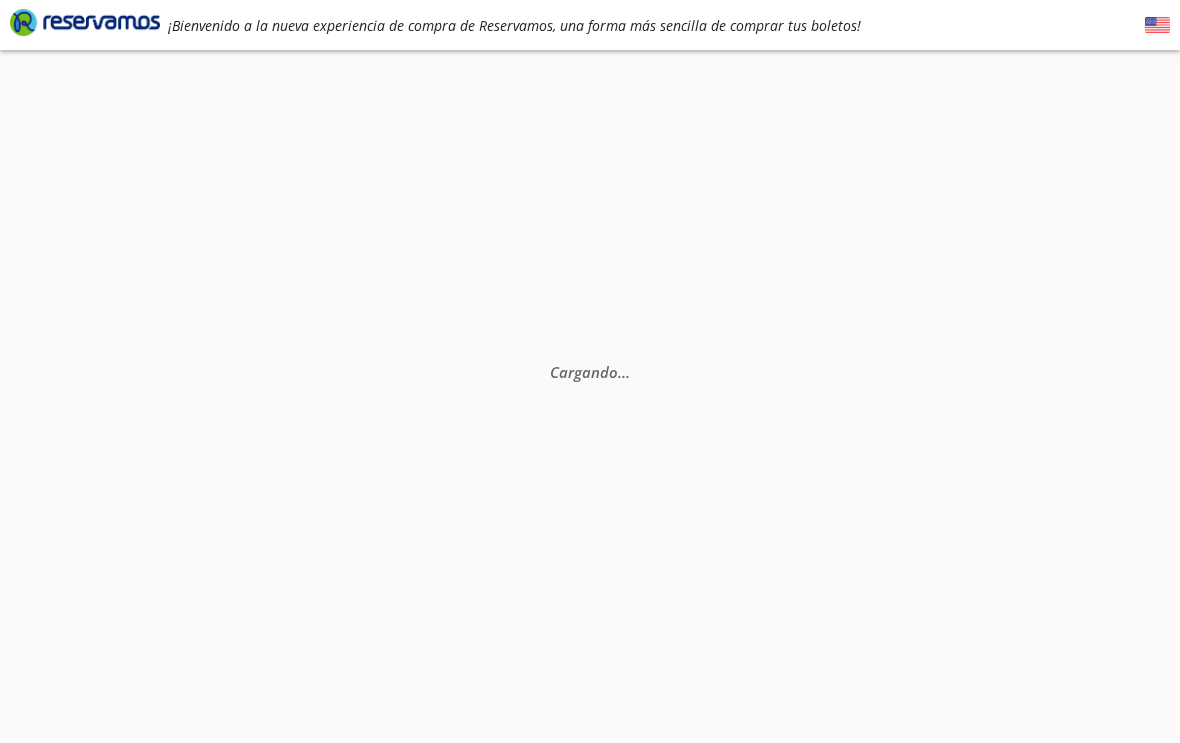 scroll, scrollTop: 0, scrollLeft: 0, axis: both 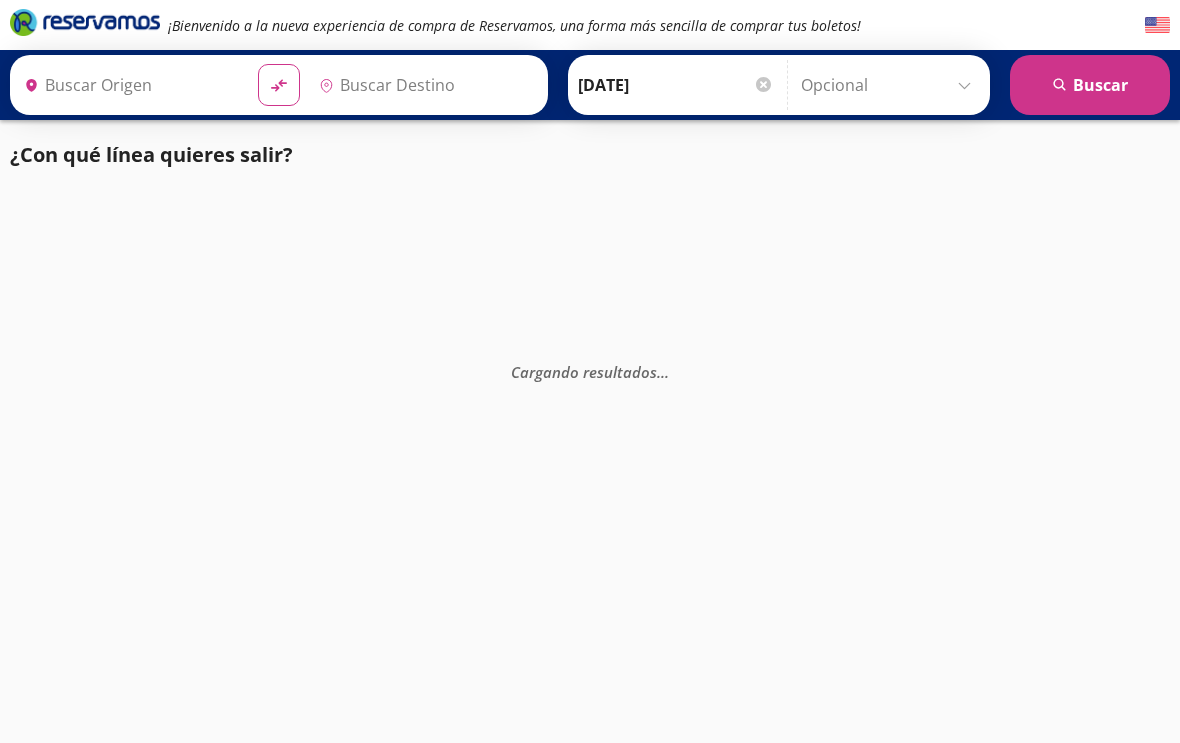 type on "[GEOGRAPHIC_DATA], [GEOGRAPHIC_DATA]" 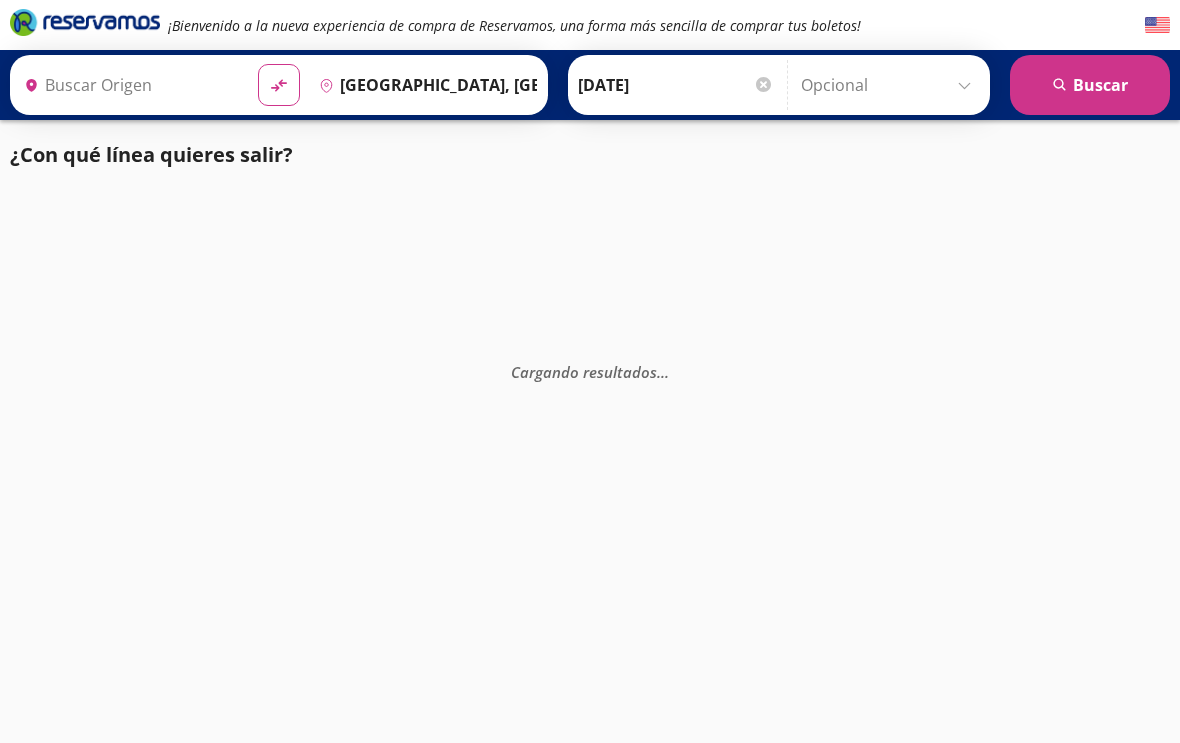 type on "Morelia, Michoacán" 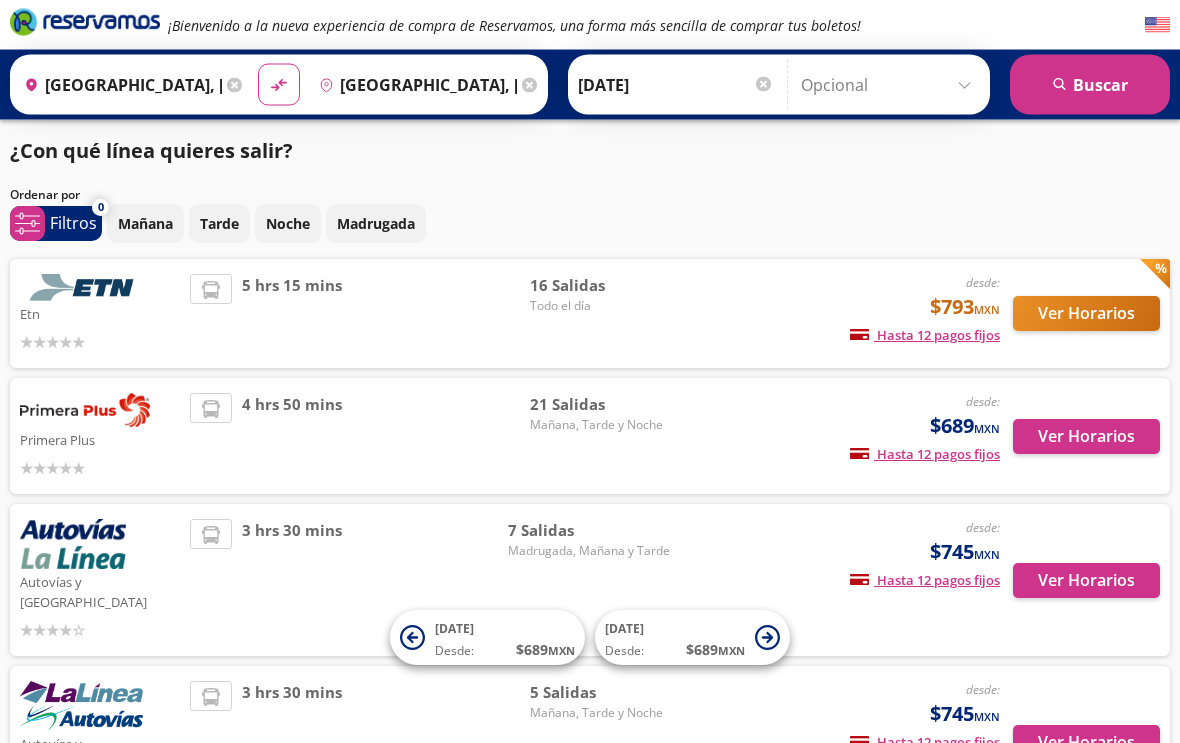 scroll, scrollTop: 5, scrollLeft: 0, axis: vertical 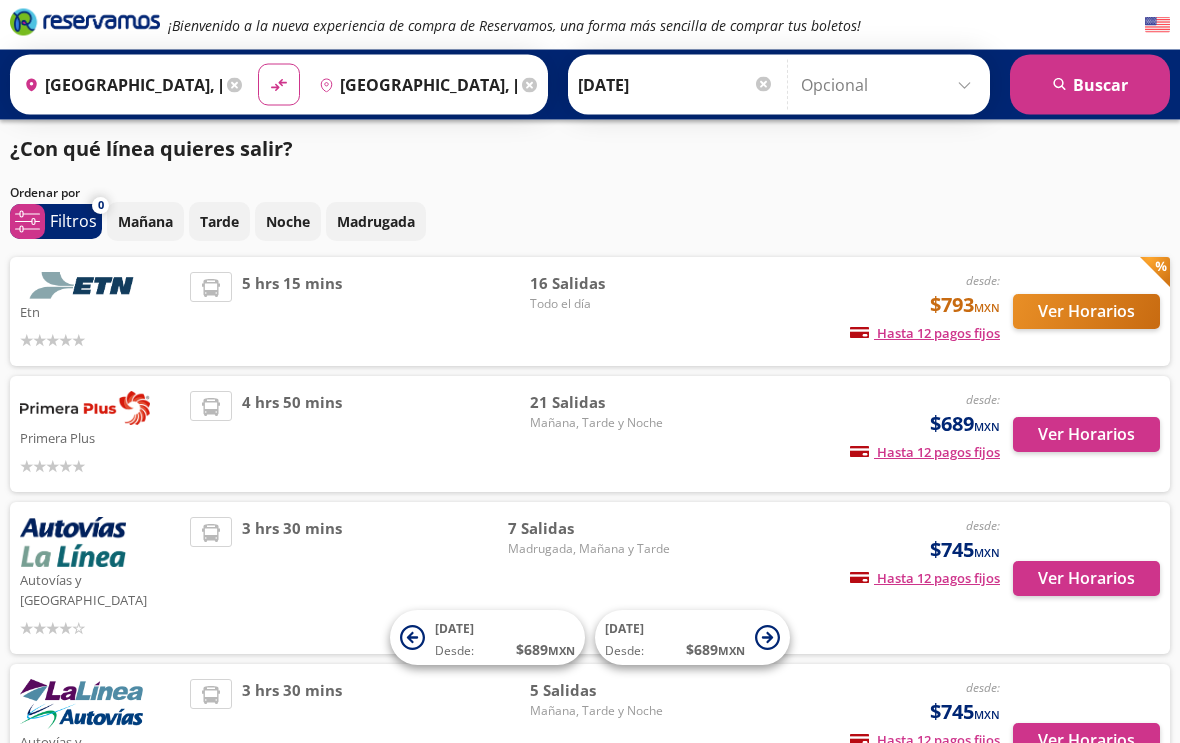 click at bounding box center (85, 409) 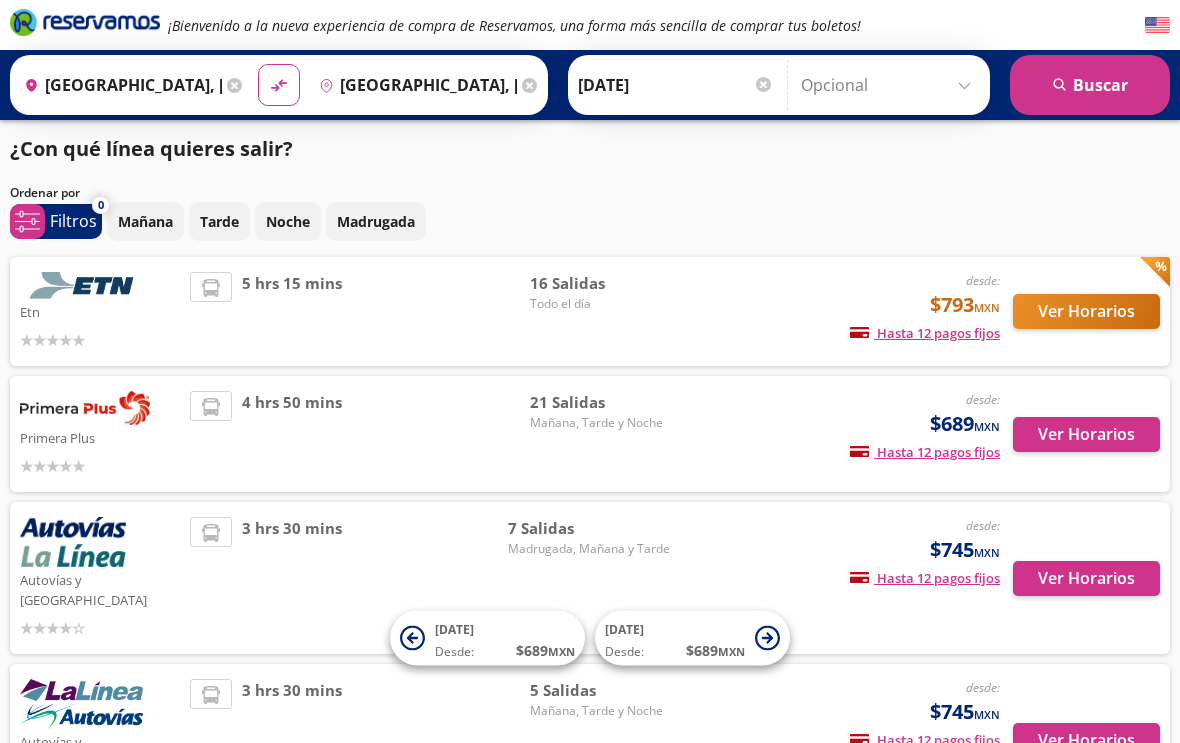 click at bounding box center [85, 285] 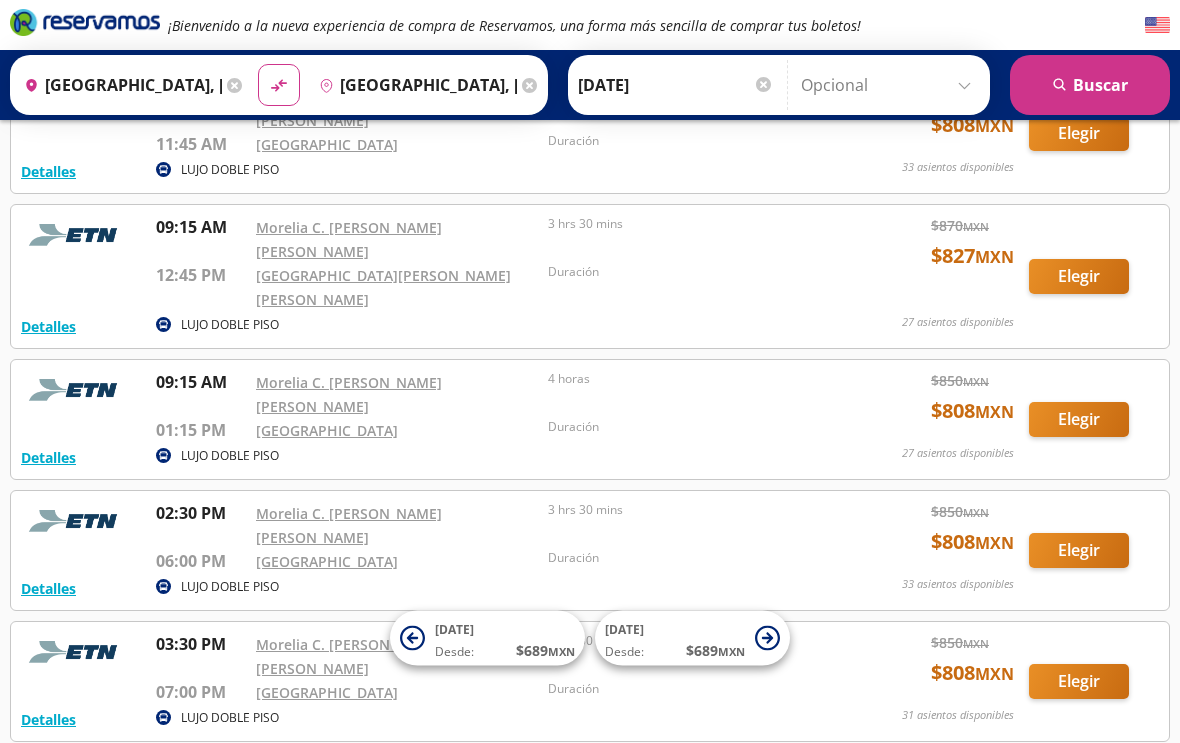 scroll, scrollTop: 866, scrollLeft: 0, axis: vertical 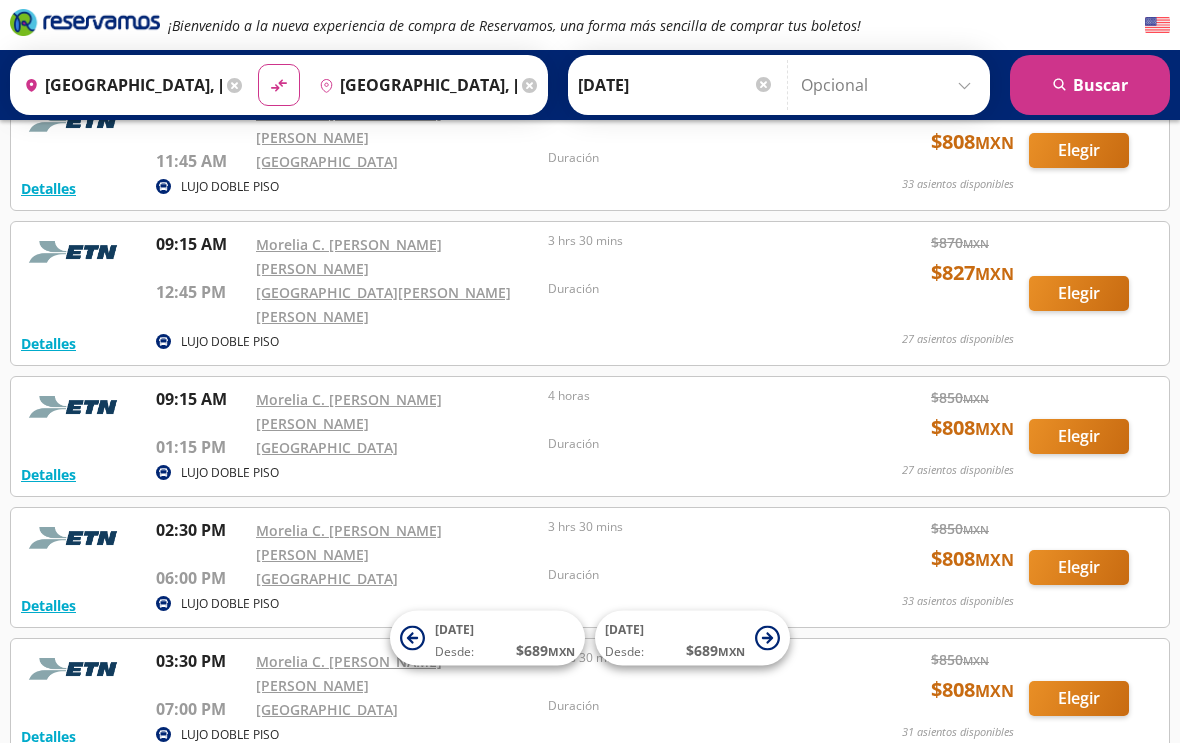 click on "Elegir" at bounding box center (1079, 567) 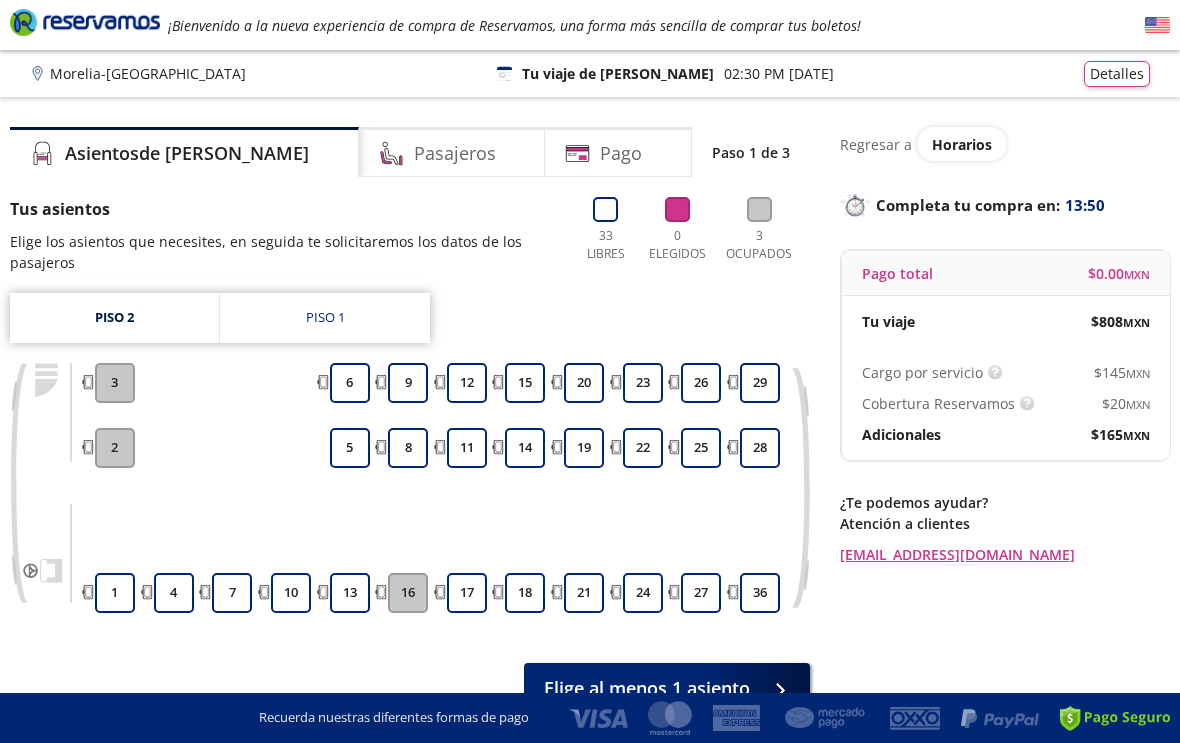 click on "7" at bounding box center [232, 593] 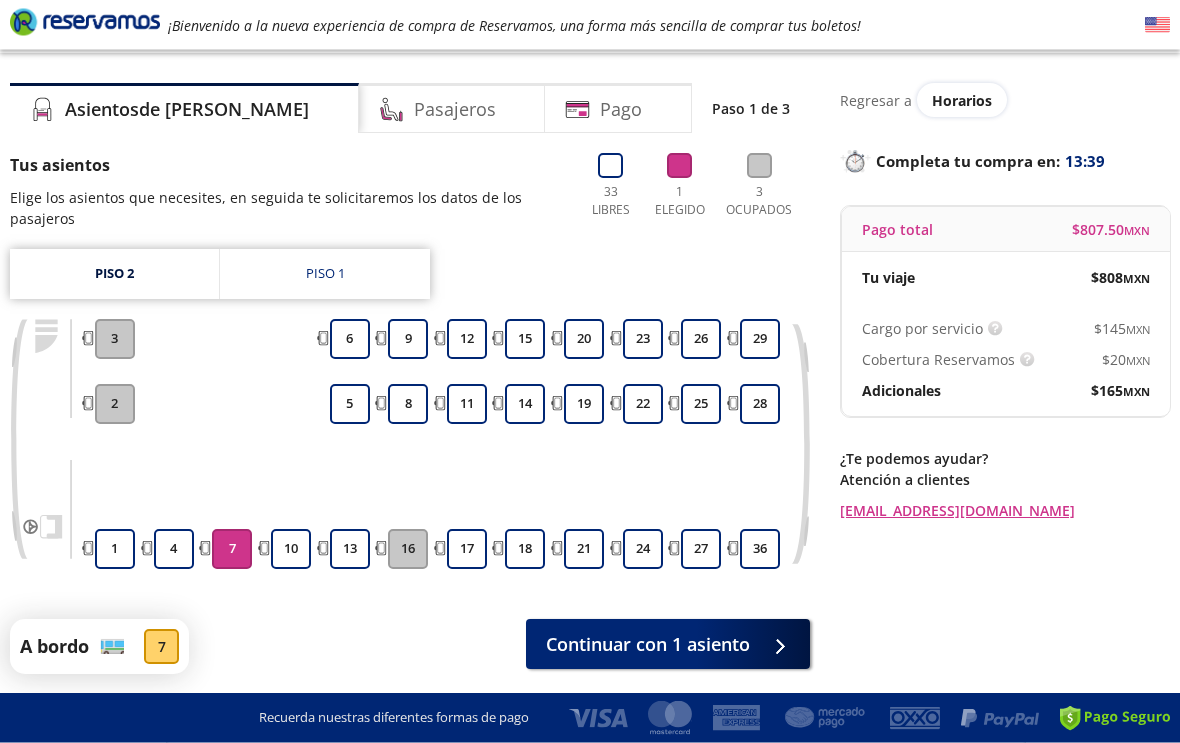 scroll, scrollTop: 44, scrollLeft: 0, axis: vertical 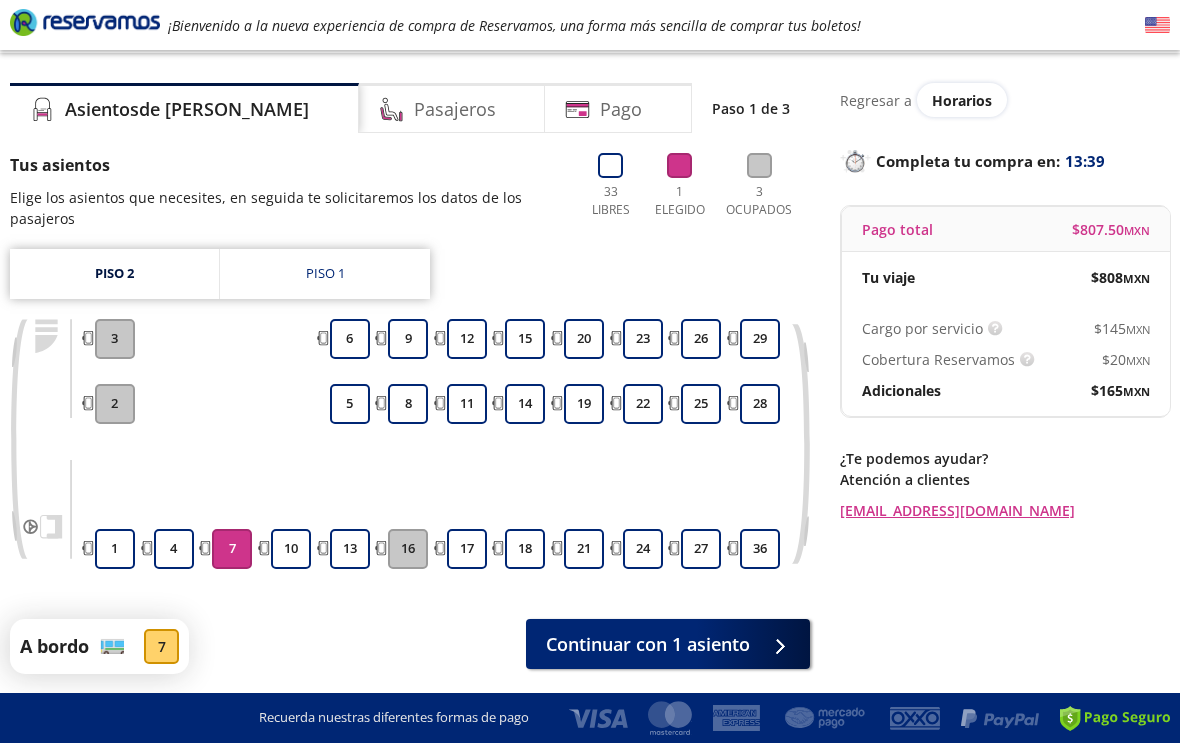click on "Continuar con 1 asiento" at bounding box center [668, 644] 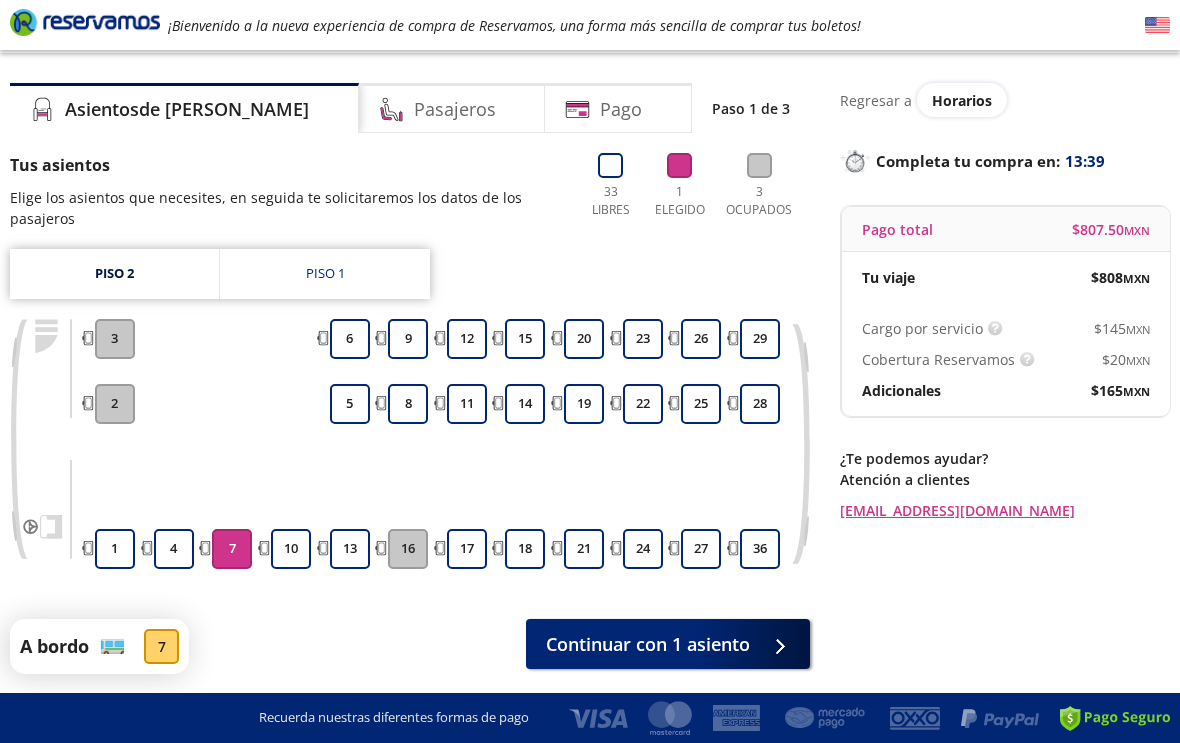 scroll, scrollTop: 0, scrollLeft: 0, axis: both 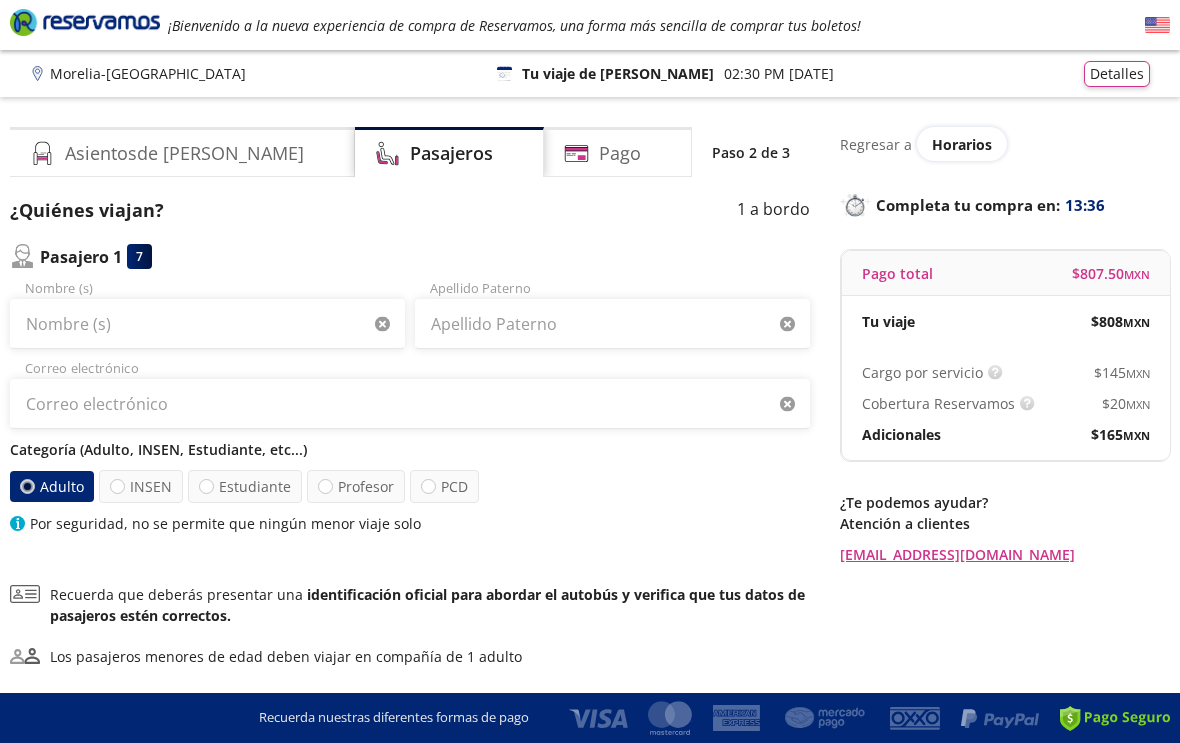 click on "Estudiante" at bounding box center (245, 486) 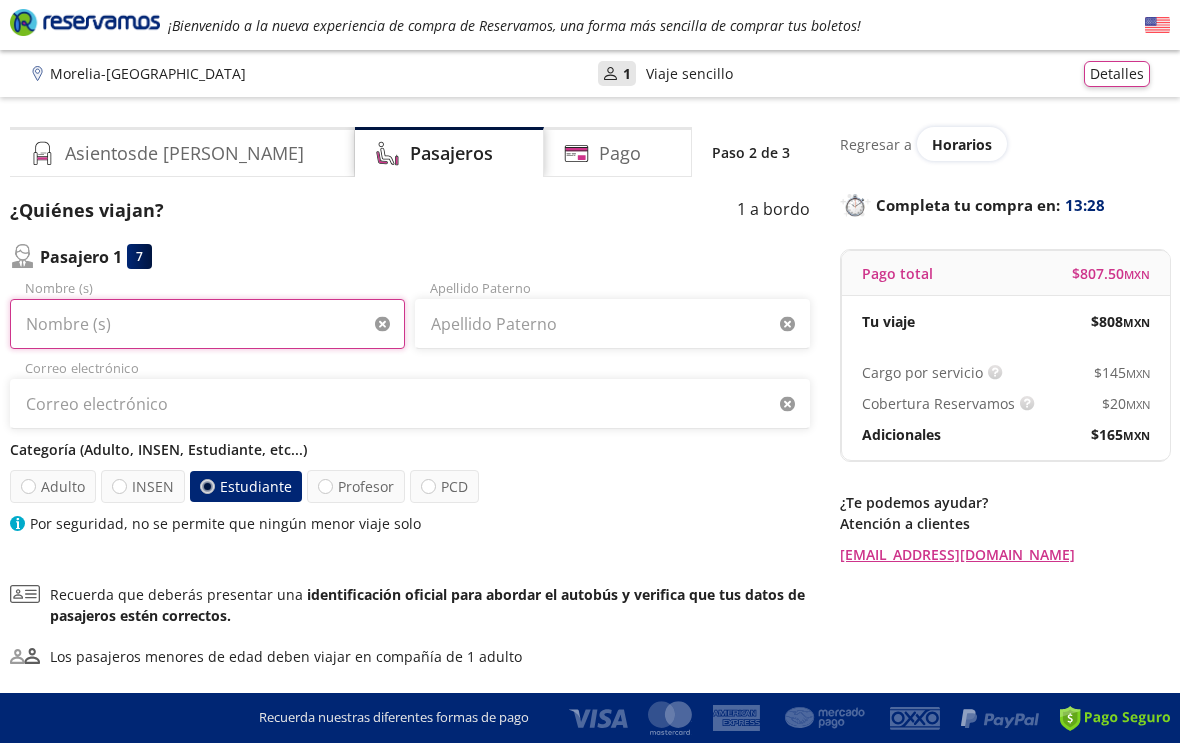 click on "Nombre (s)" at bounding box center (207, 324) 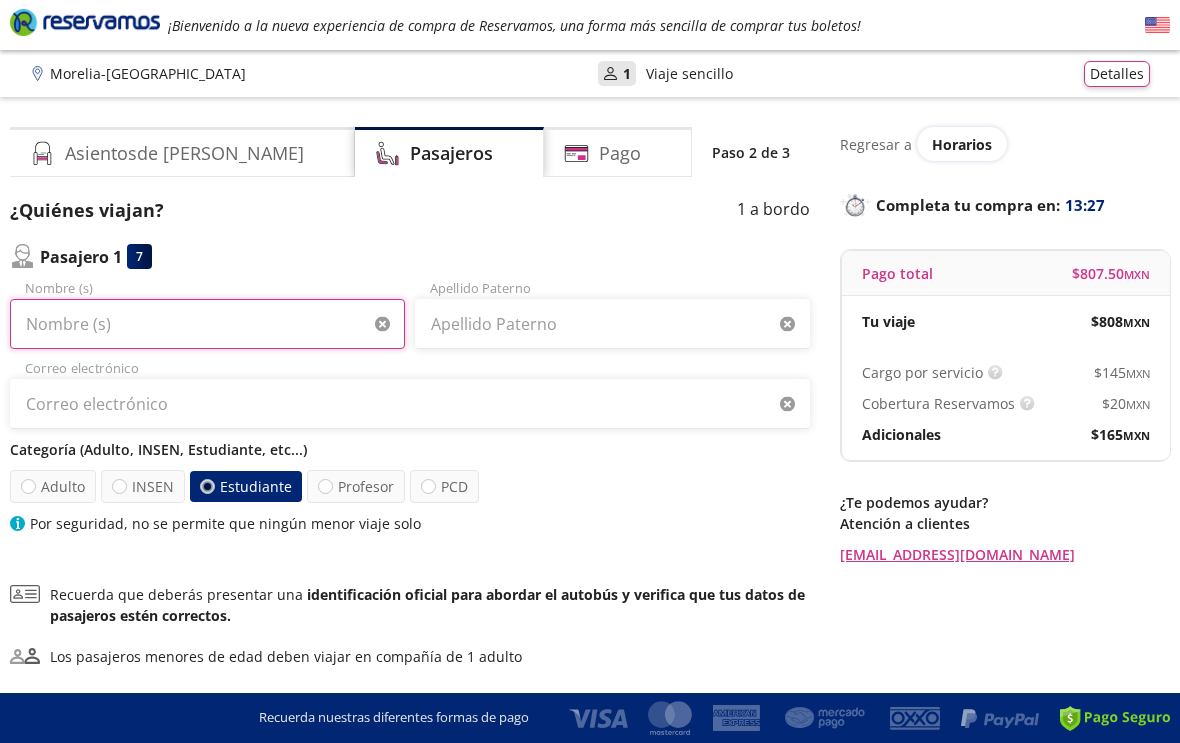 scroll, scrollTop: 43, scrollLeft: 0, axis: vertical 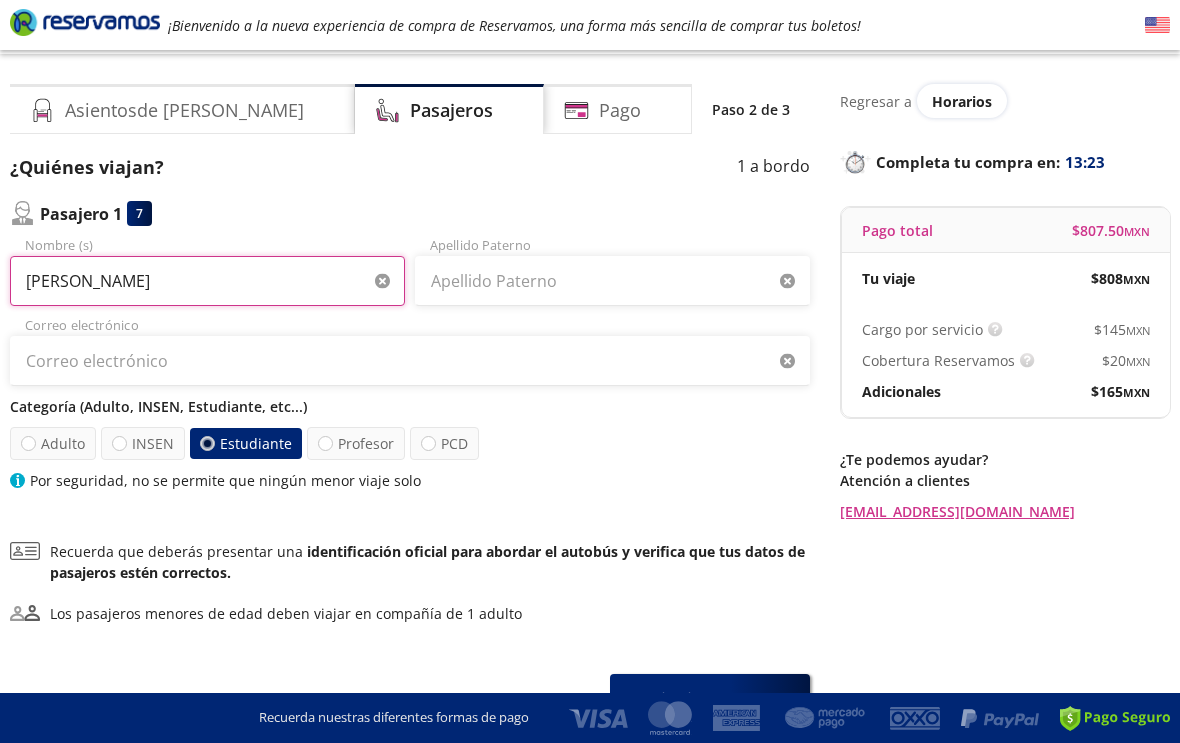 type on "José Miguel" 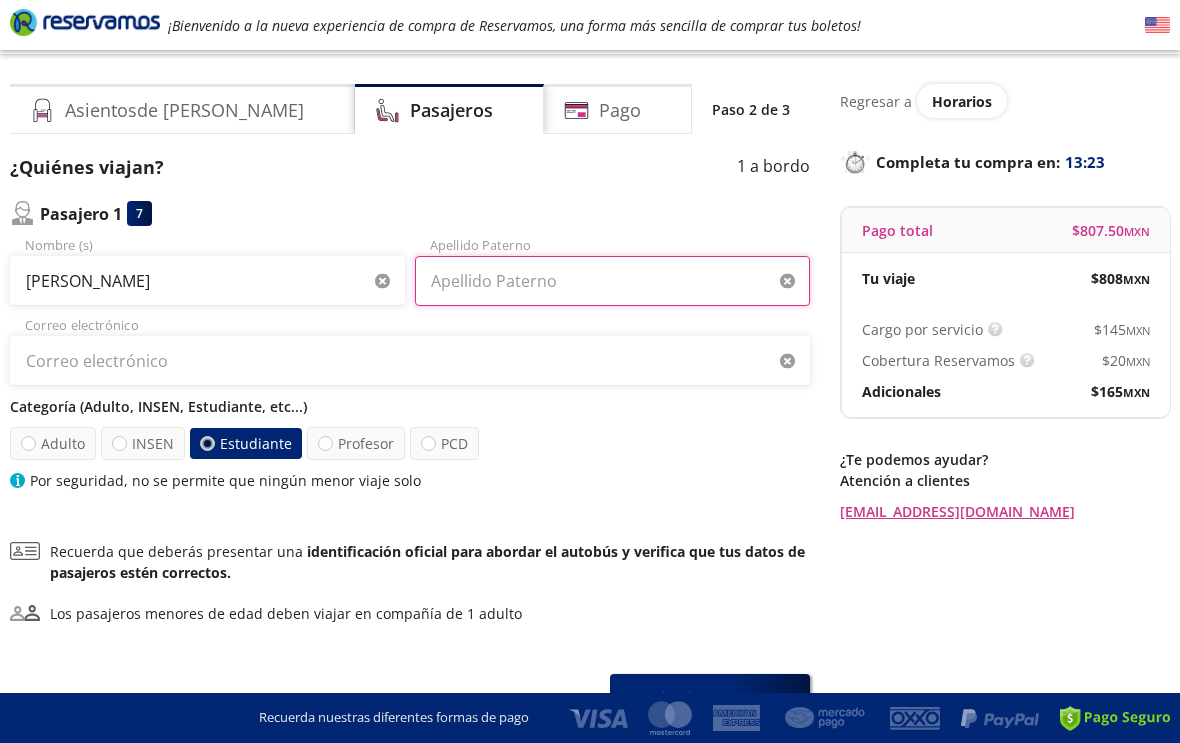 click on "Apellido Paterno" at bounding box center (612, 281) 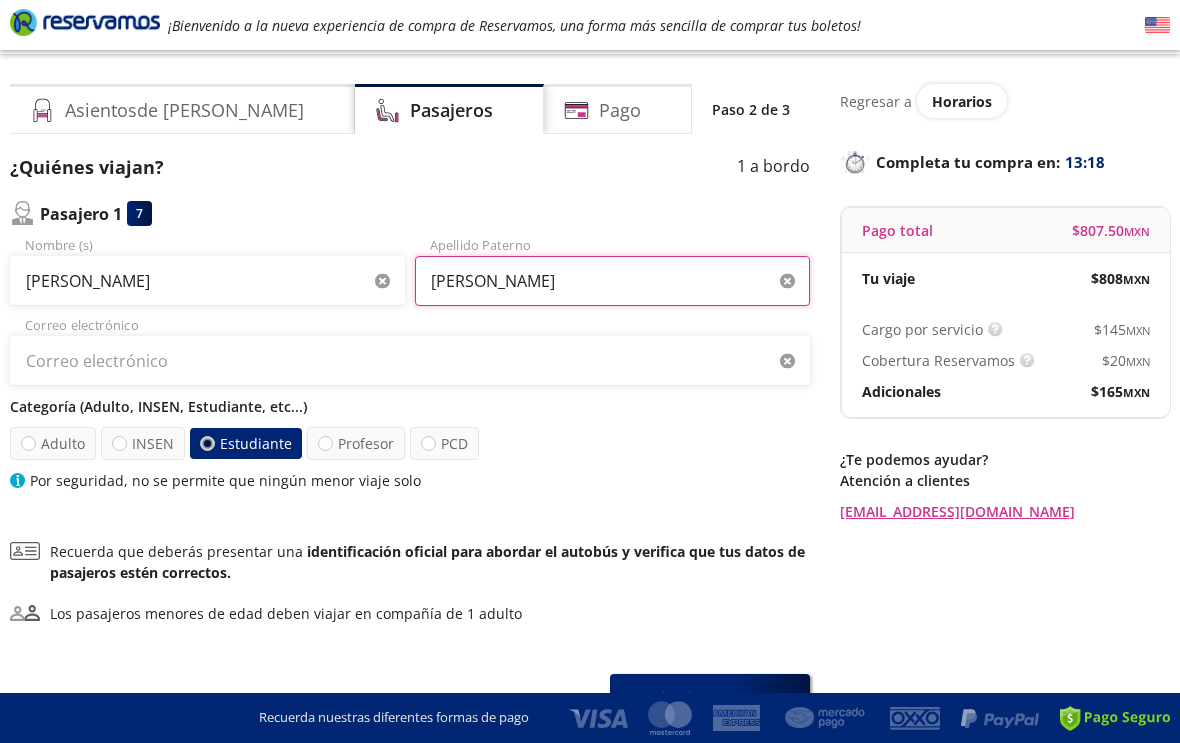 type on "Acosta" 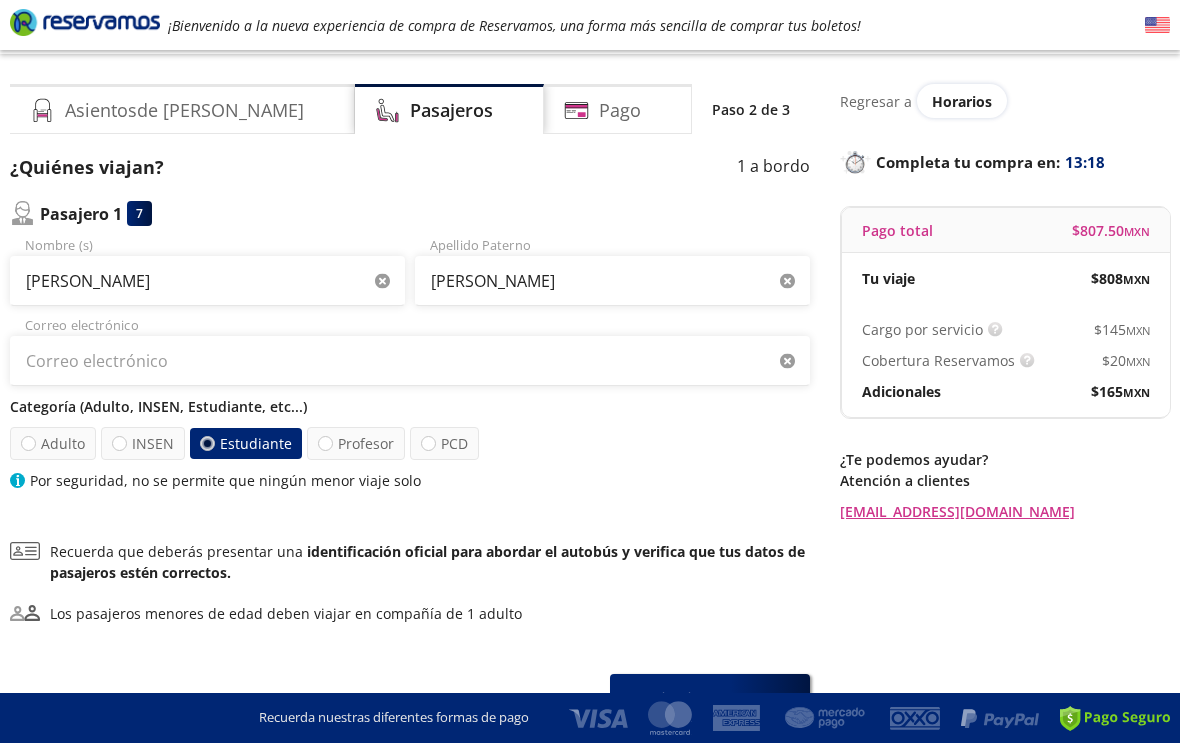 scroll, scrollTop: 44, scrollLeft: 0, axis: vertical 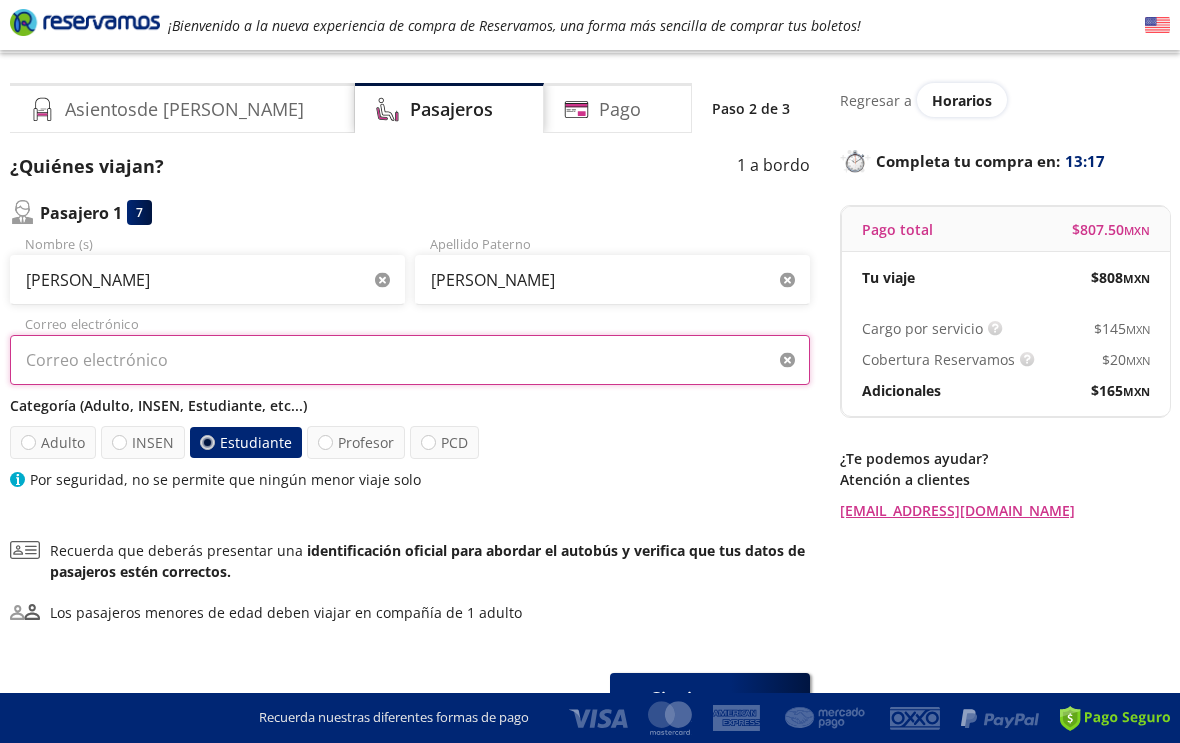 click on "Correo electrónico" at bounding box center [410, 360] 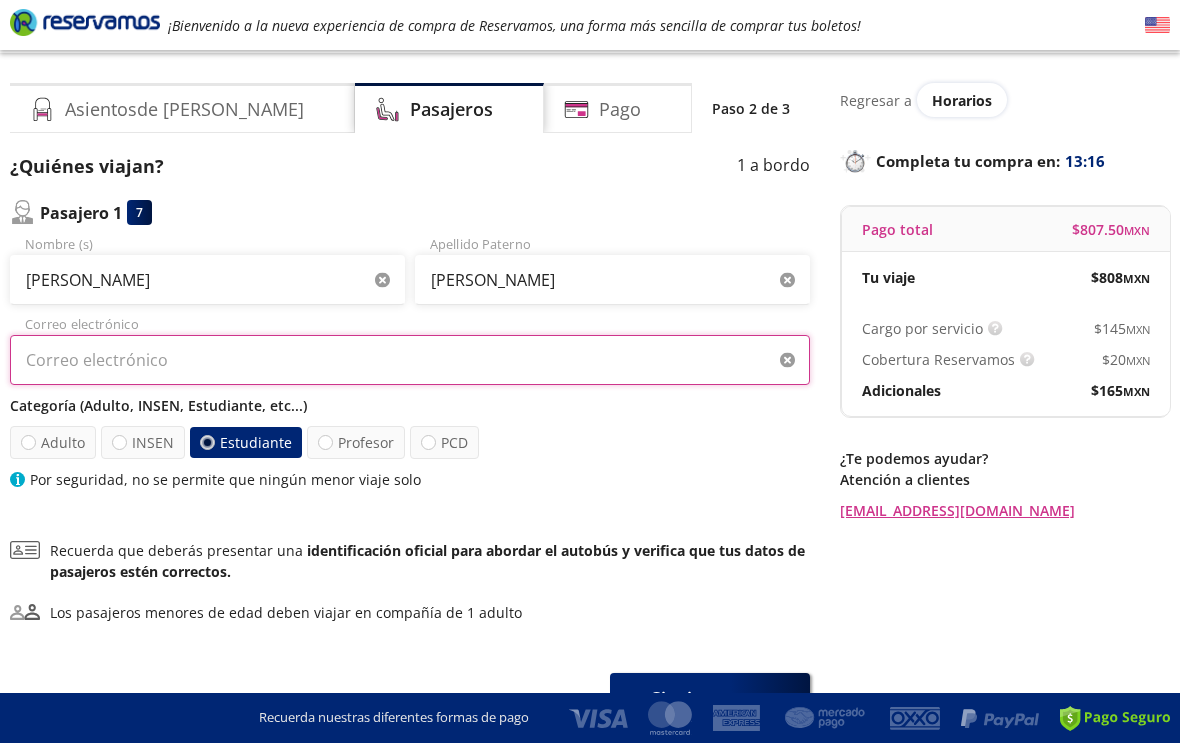 scroll, scrollTop: 43, scrollLeft: 0, axis: vertical 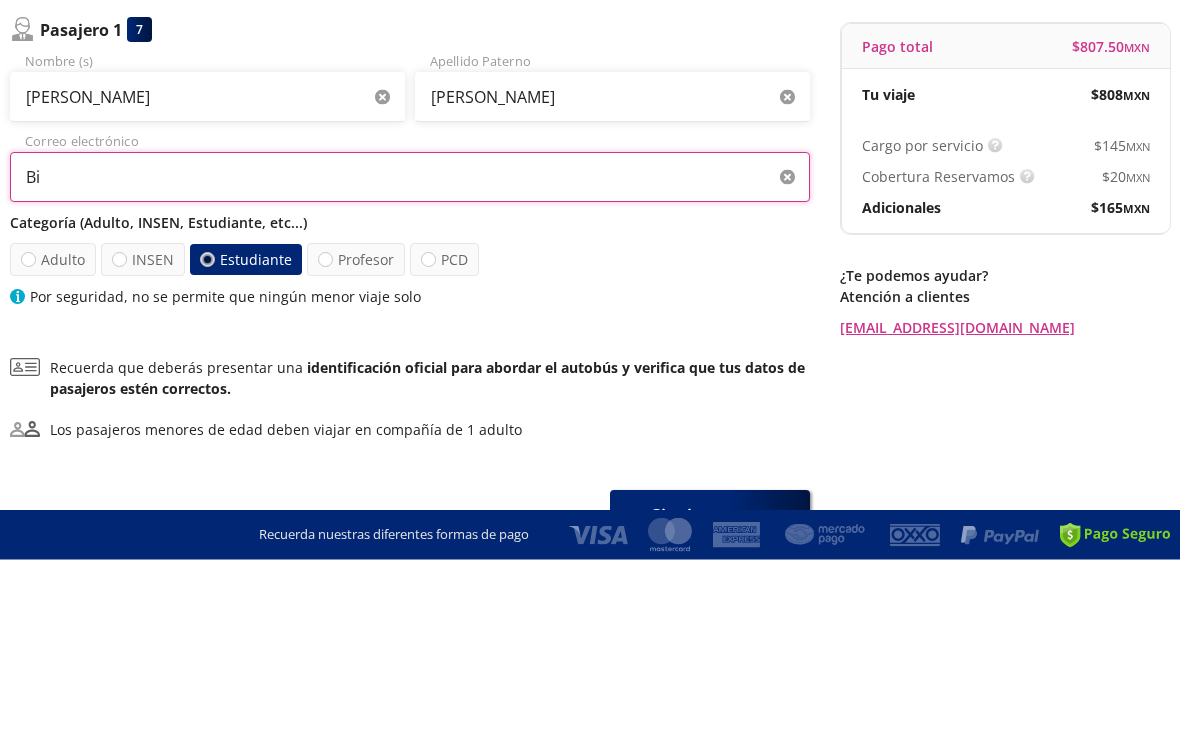 type on "B" 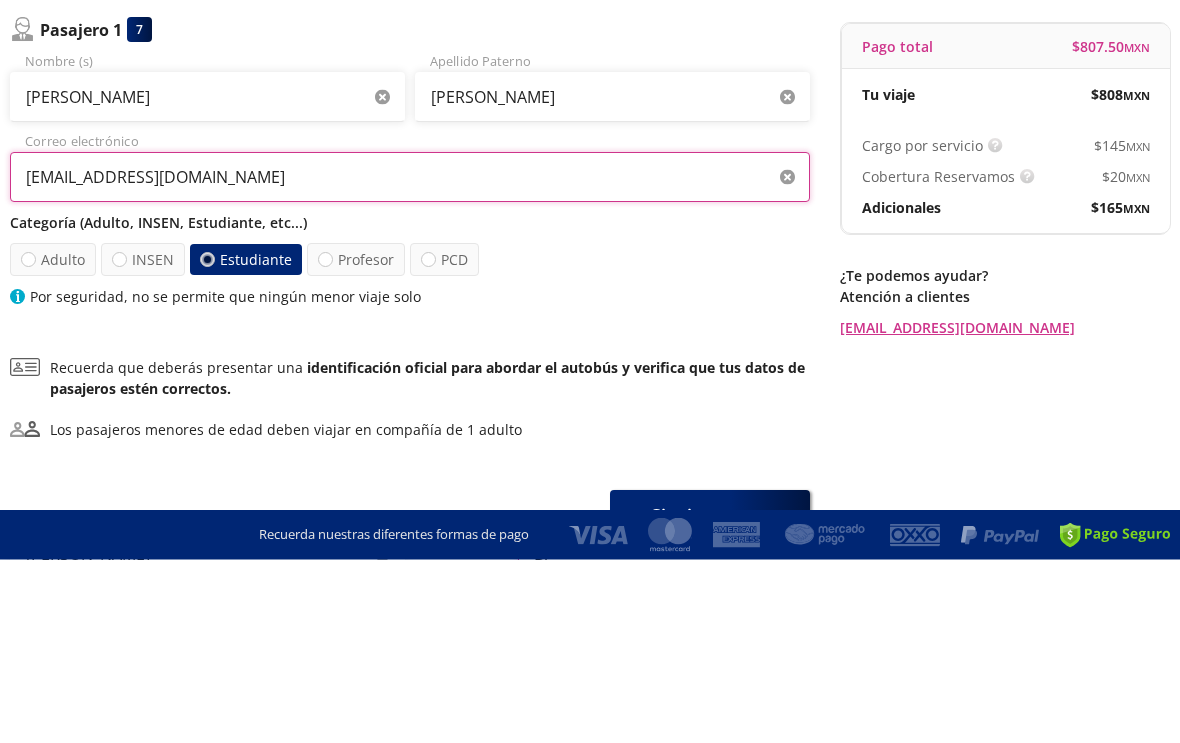 type on "bosemind@gmail.com" 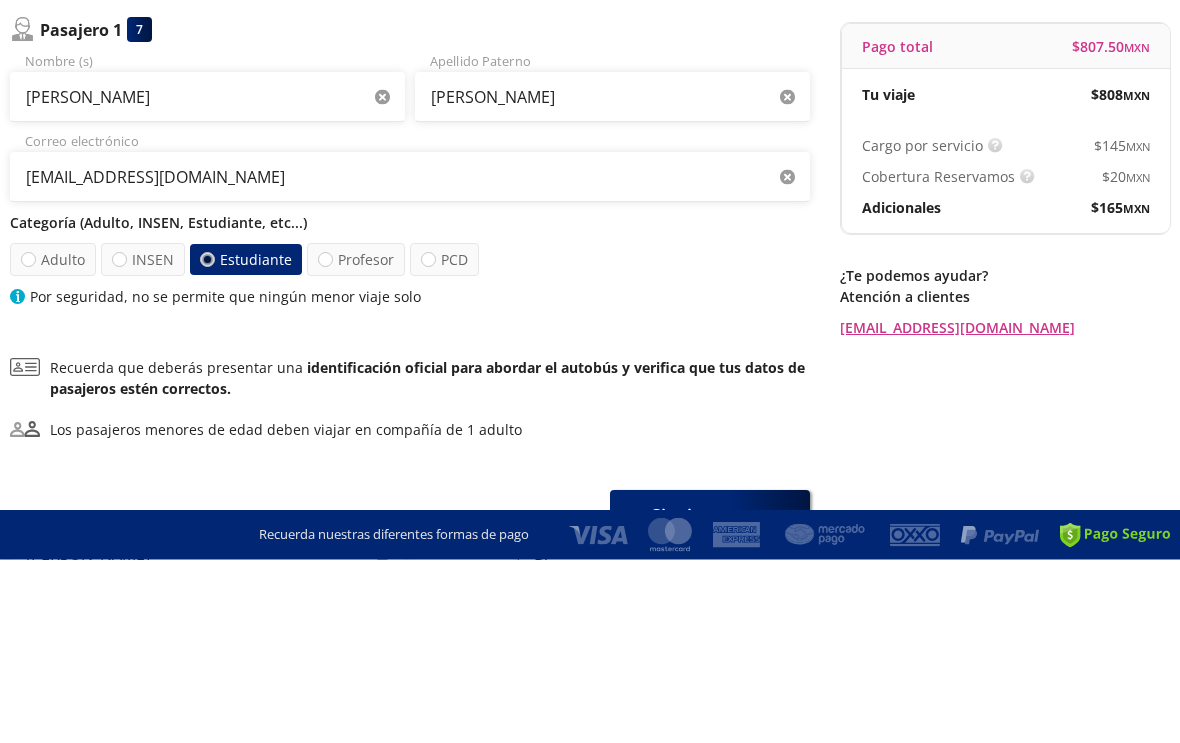 scroll, scrollTop: 132, scrollLeft: 0, axis: vertical 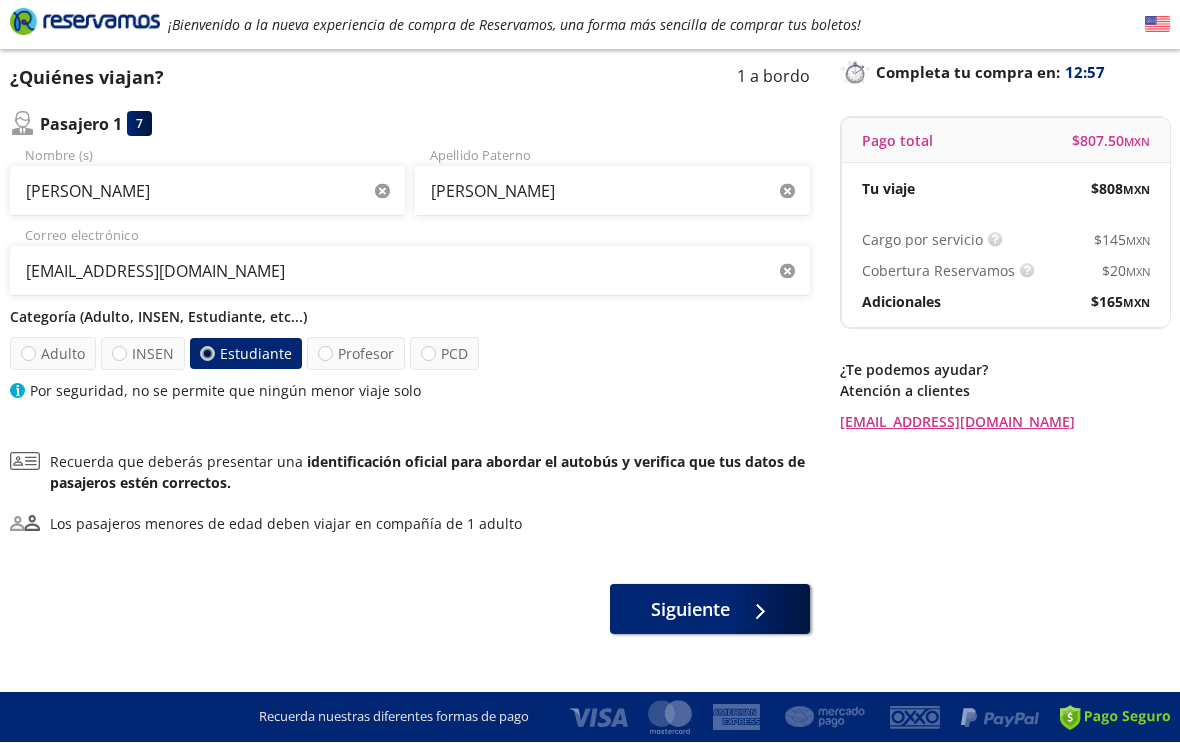 click 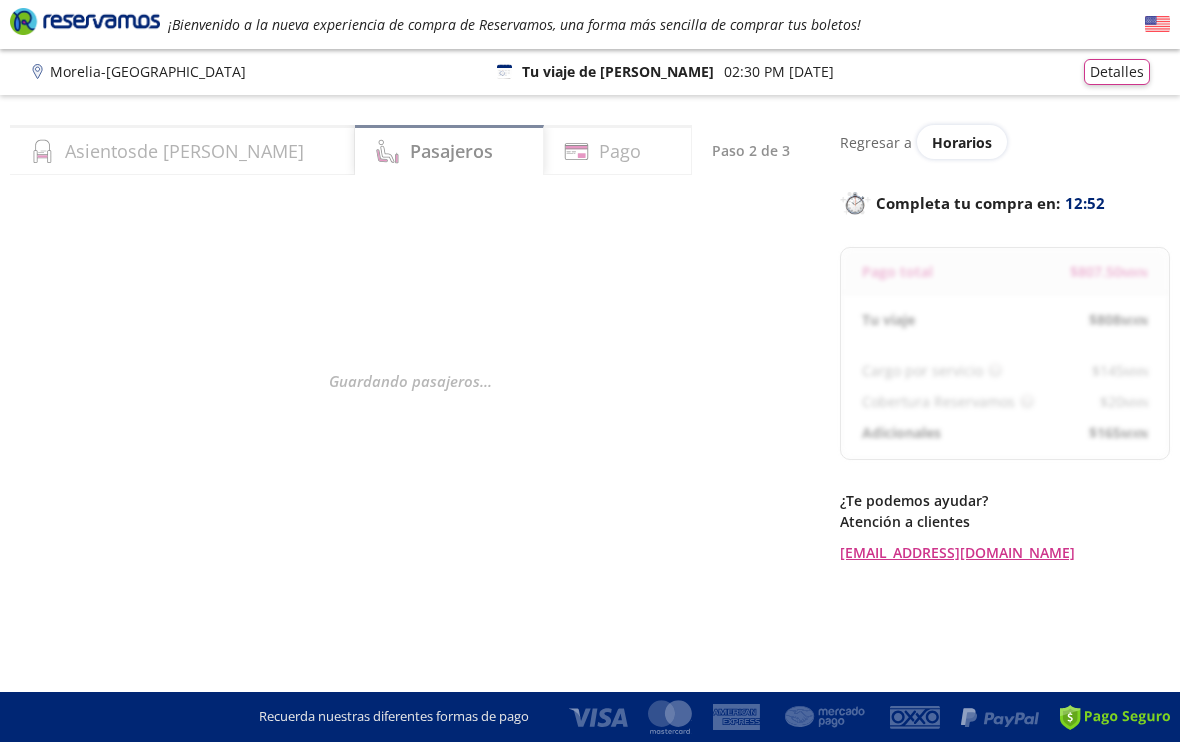 select on "MX" 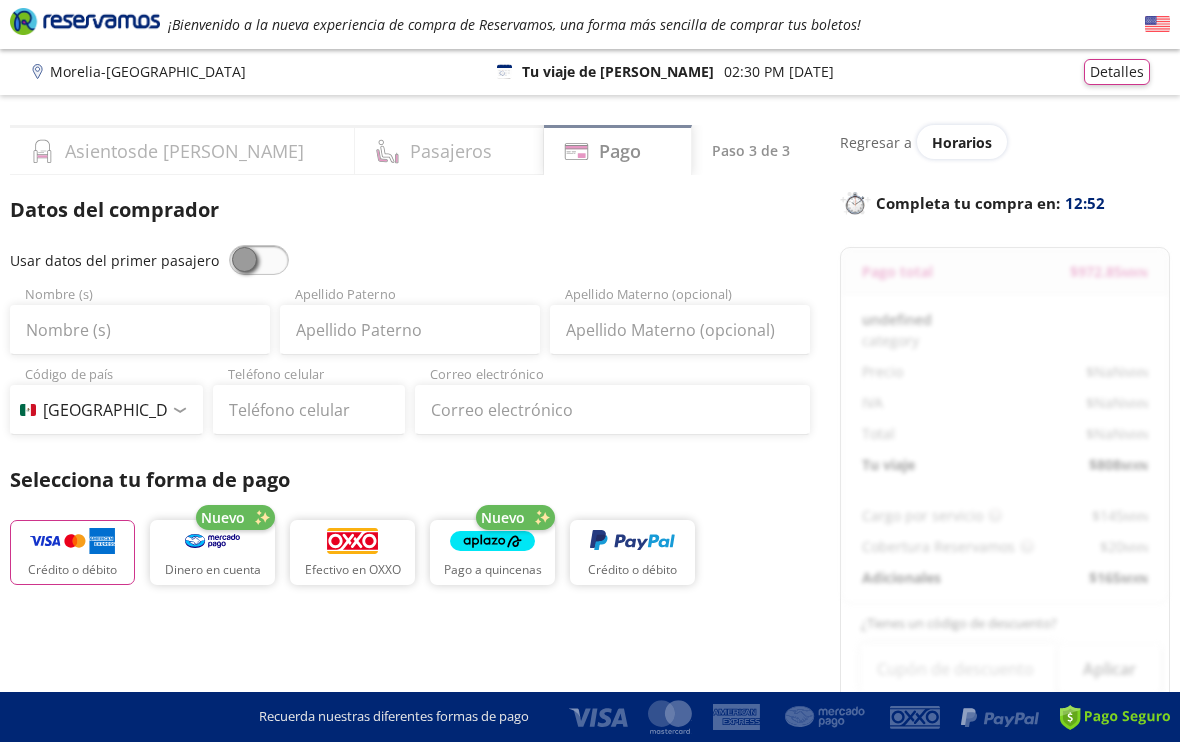 scroll, scrollTop: 0, scrollLeft: 0, axis: both 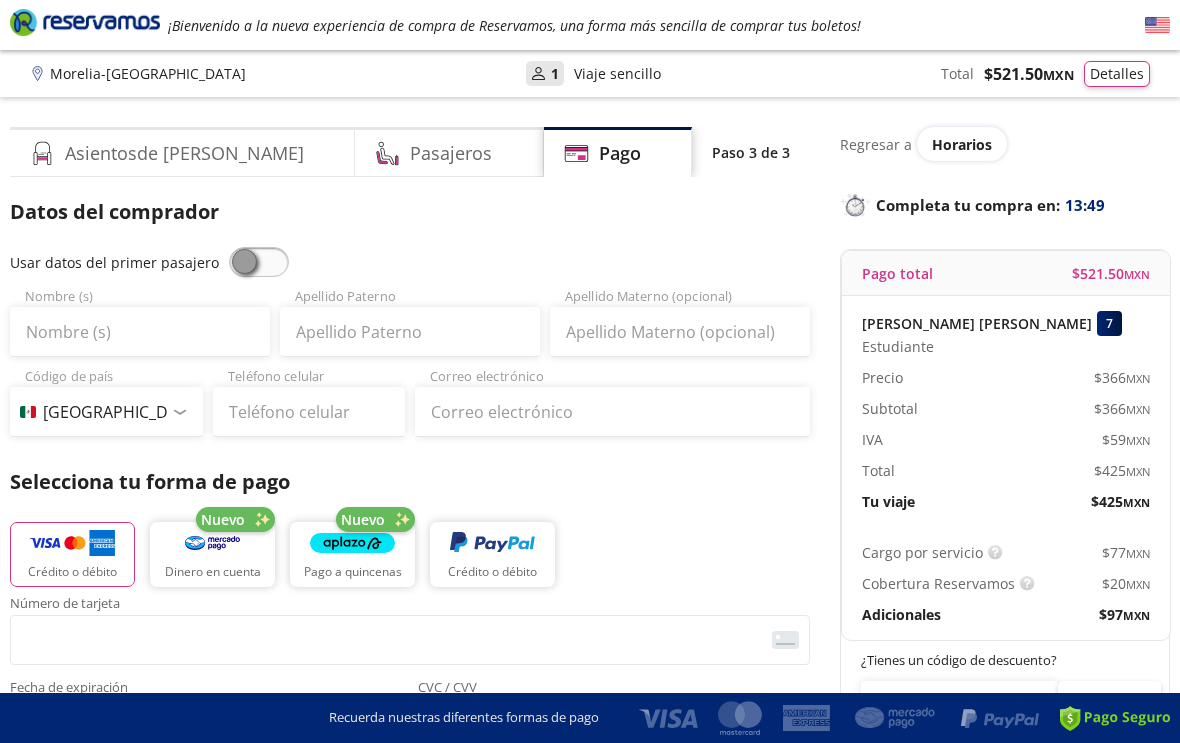 click at bounding box center (259, 262) 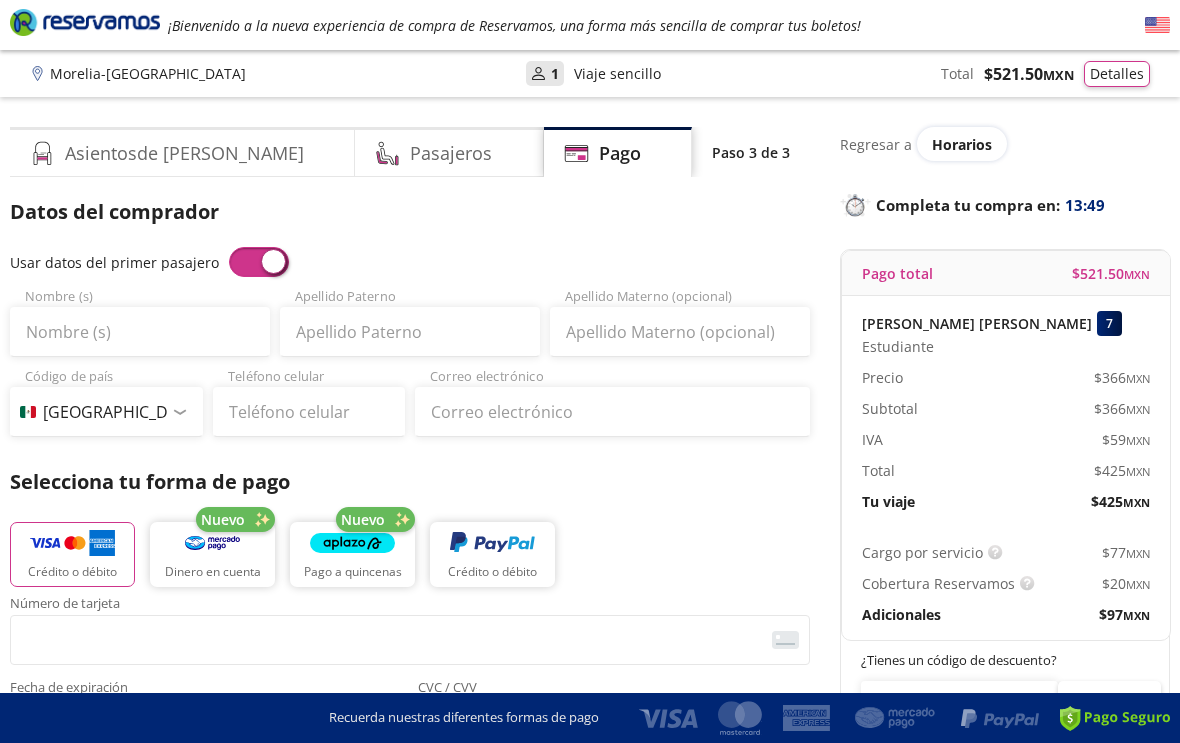 type on "José Miguel" 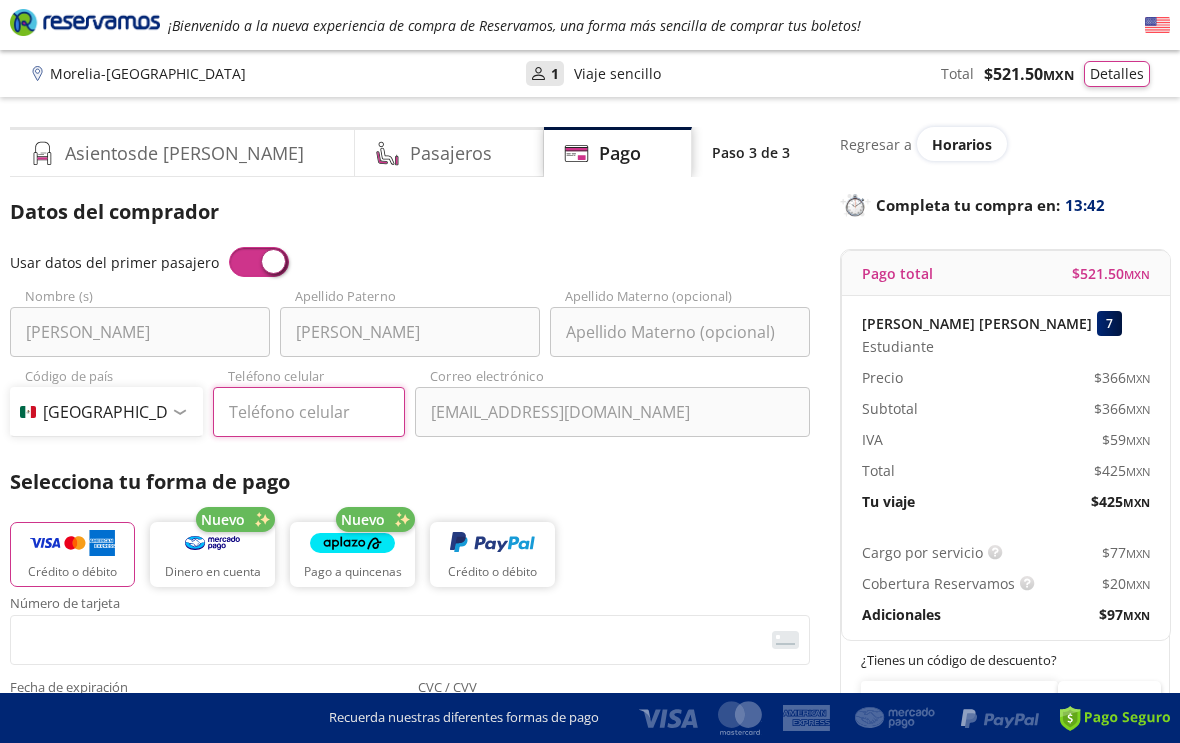 click on "Teléfono celular" at bounding box center (309, 412) 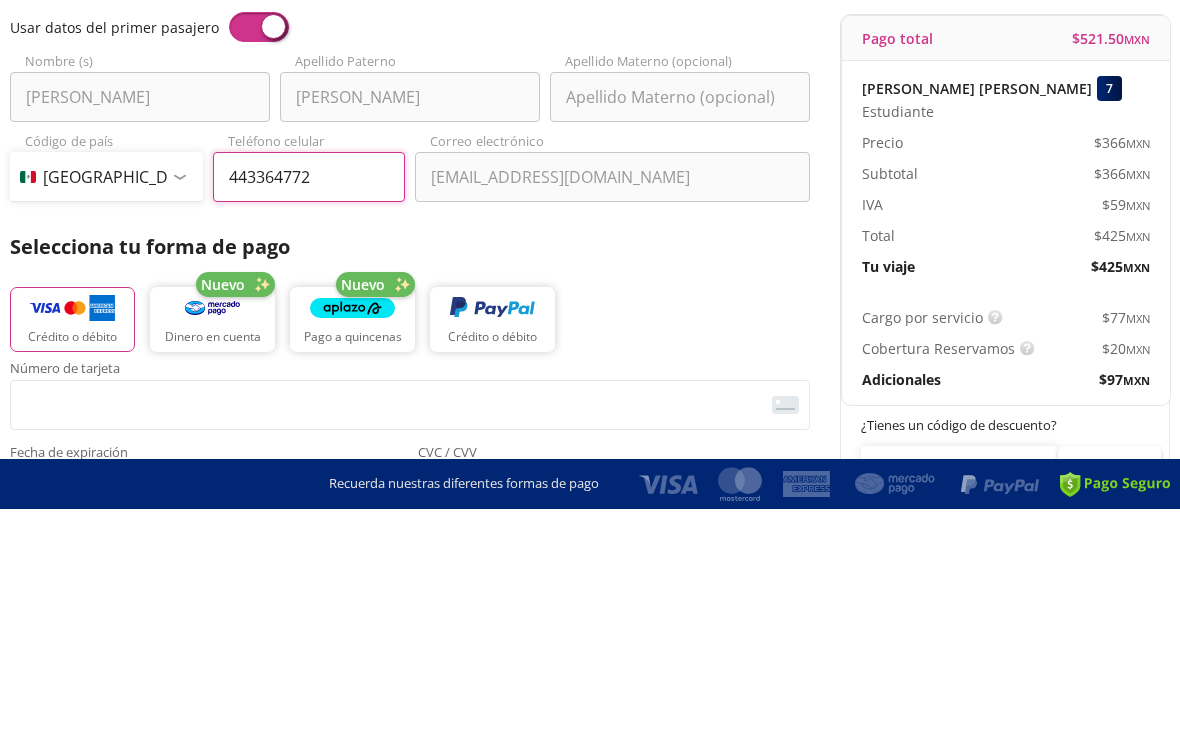type on "443 364 7723" 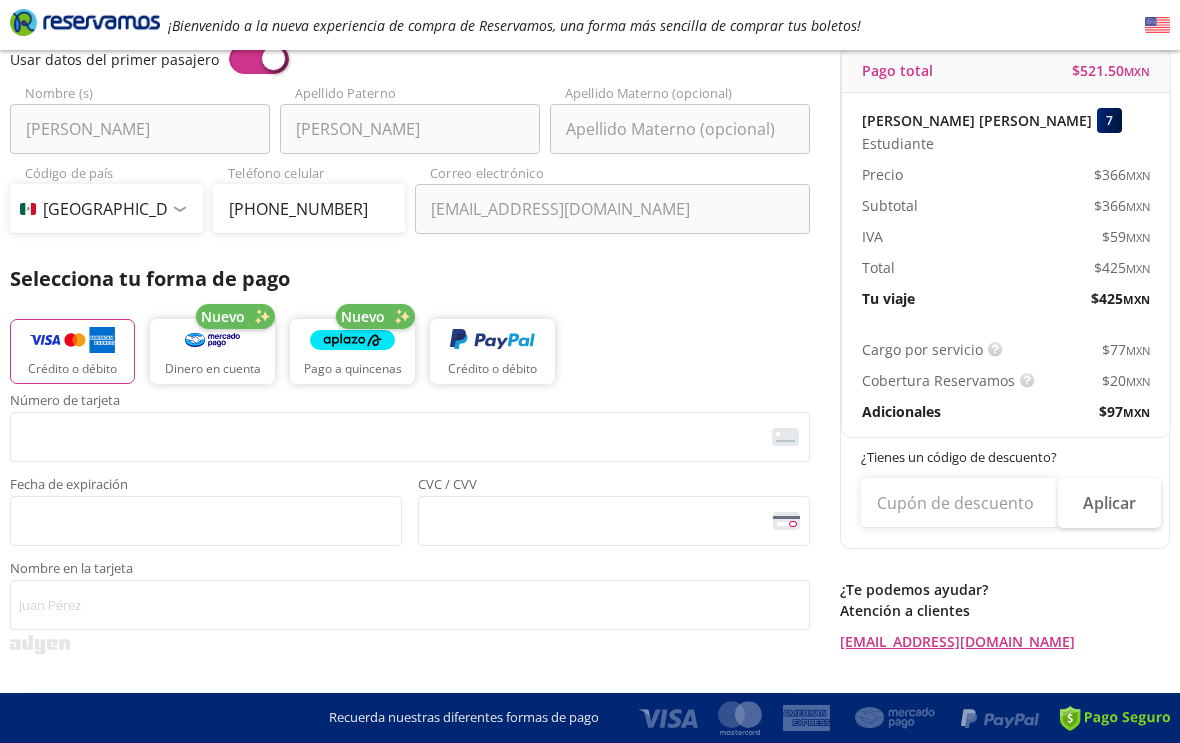 scroll, scrollTop: 214, scrollLeft: 0, axis: vertical 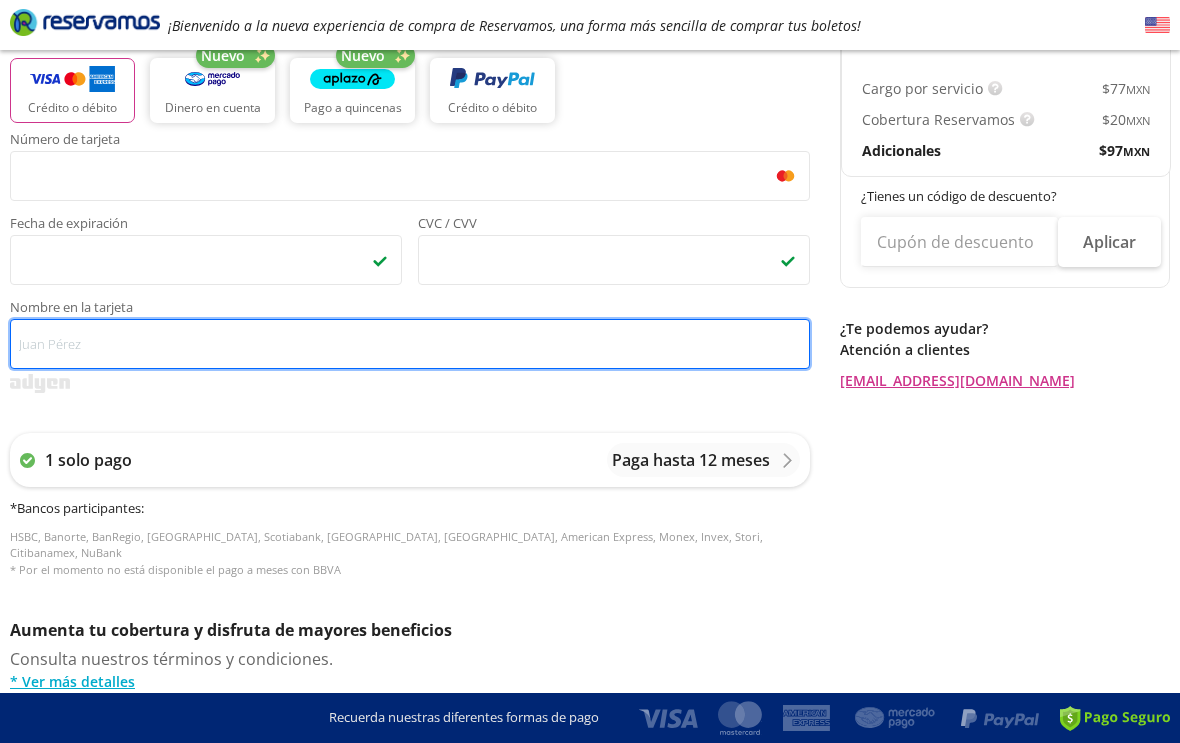 click on "Nombre en la tarjeta" at bounding box center (410, 344) 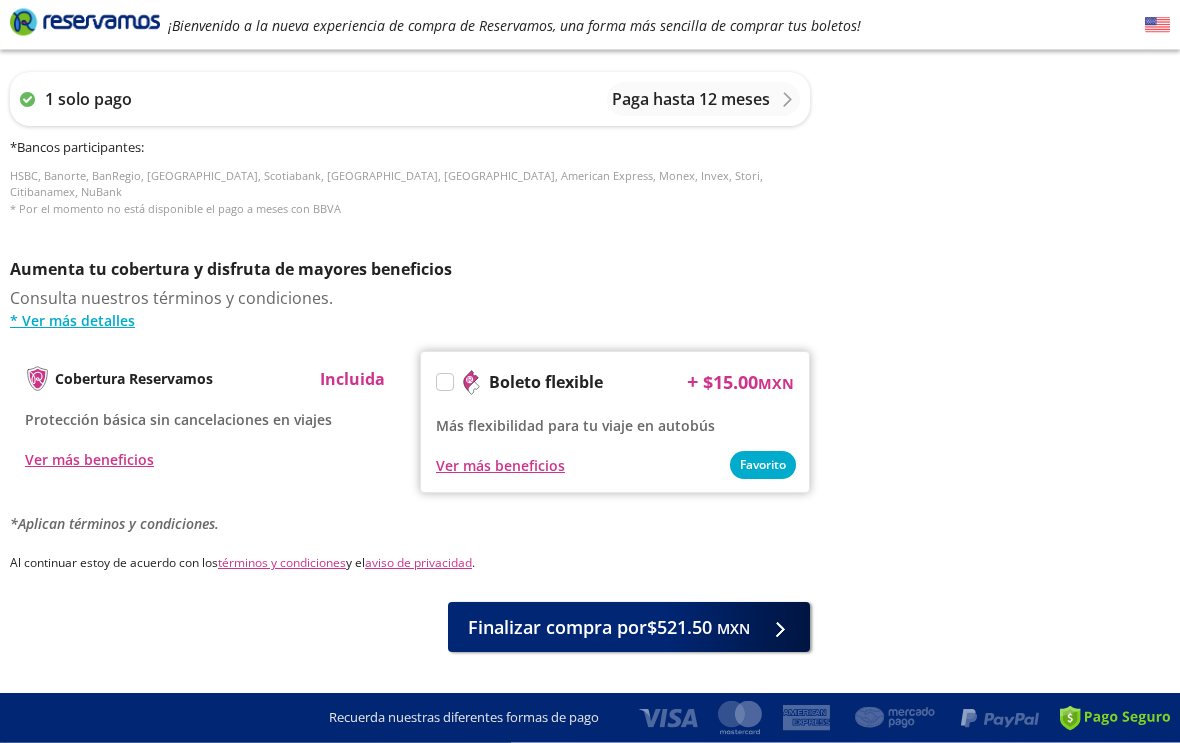 scroll, scrollTop: 0, scrollLeft: 0, axis: both 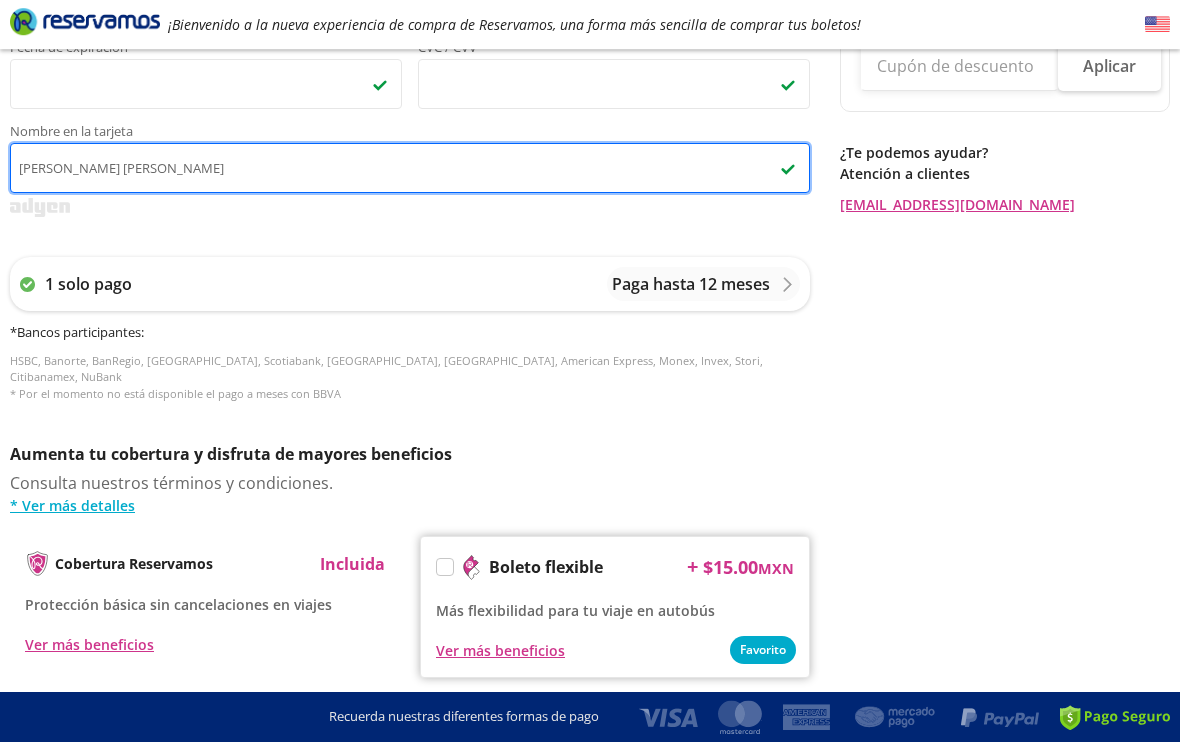 type on "Miguel a Acosta veloz" 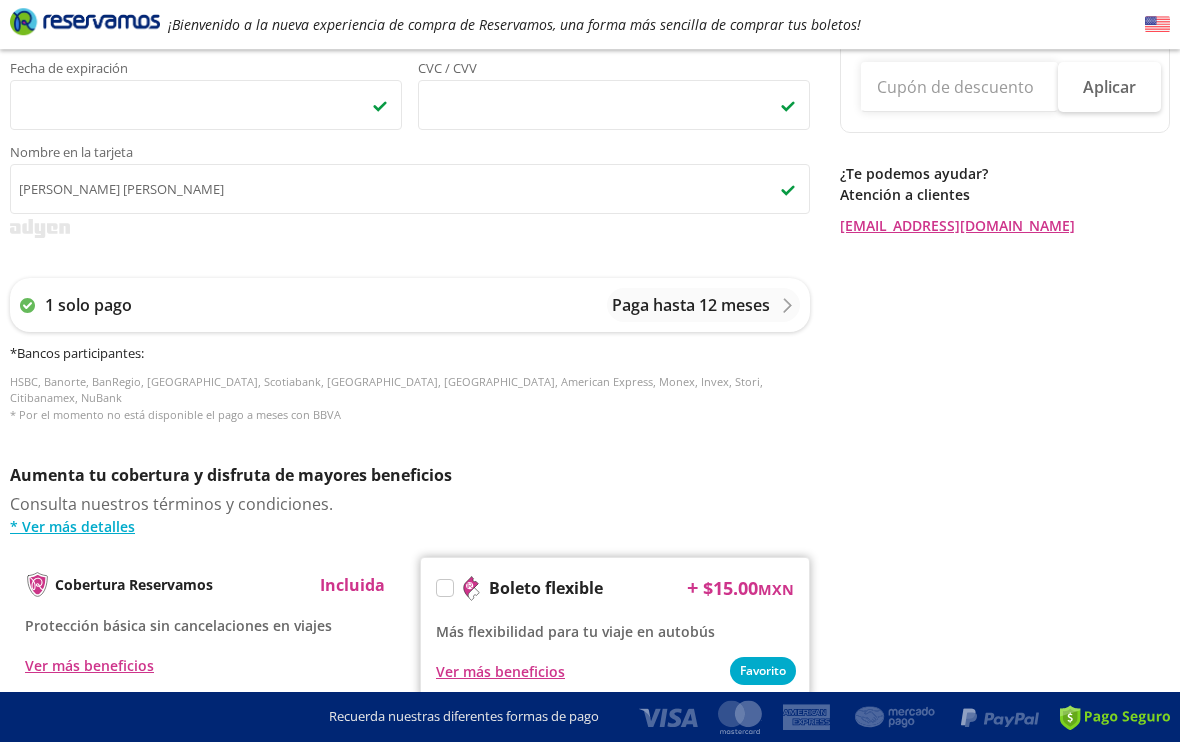 click on "MXN" at bounding box center (733, 835) 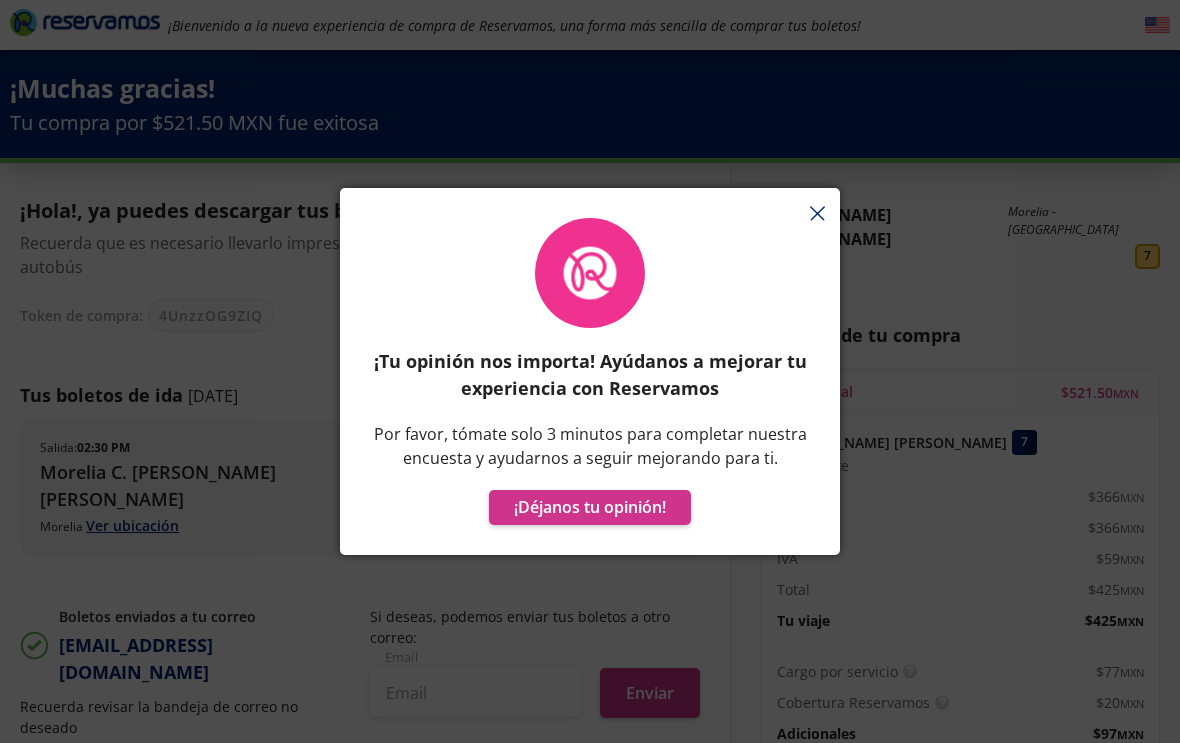 click 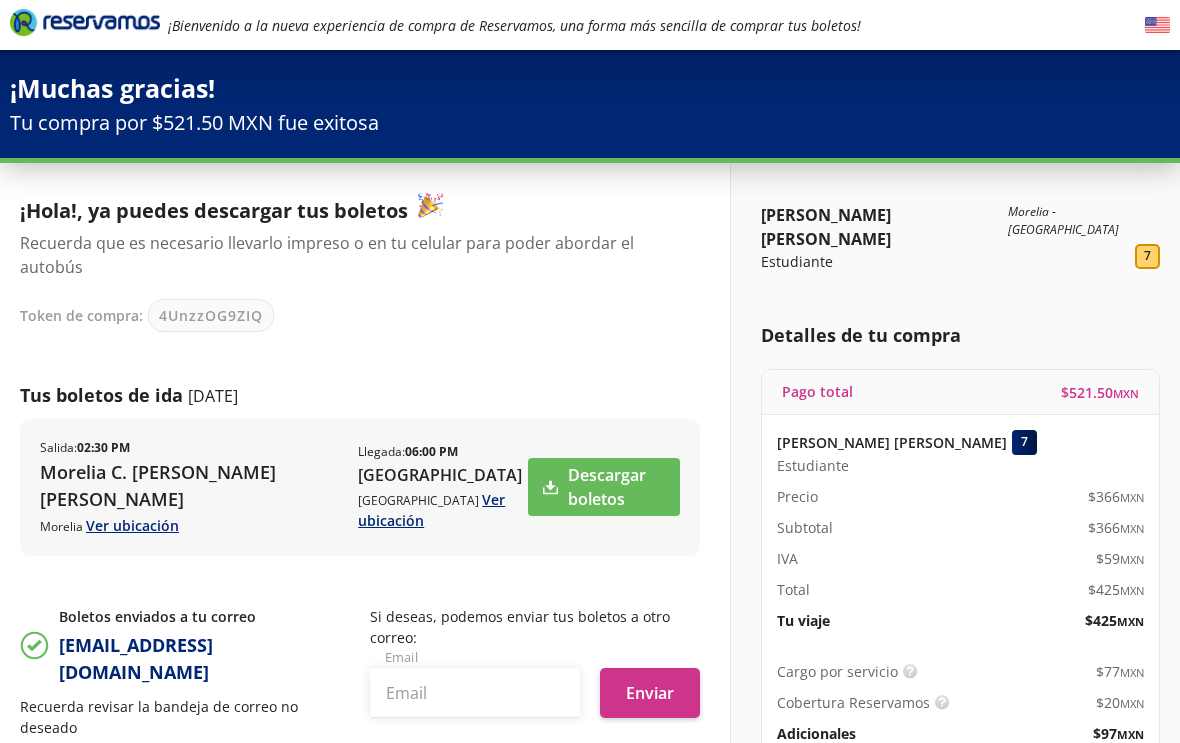 click on "Descargar boletos" at bounding box center [604, 487] 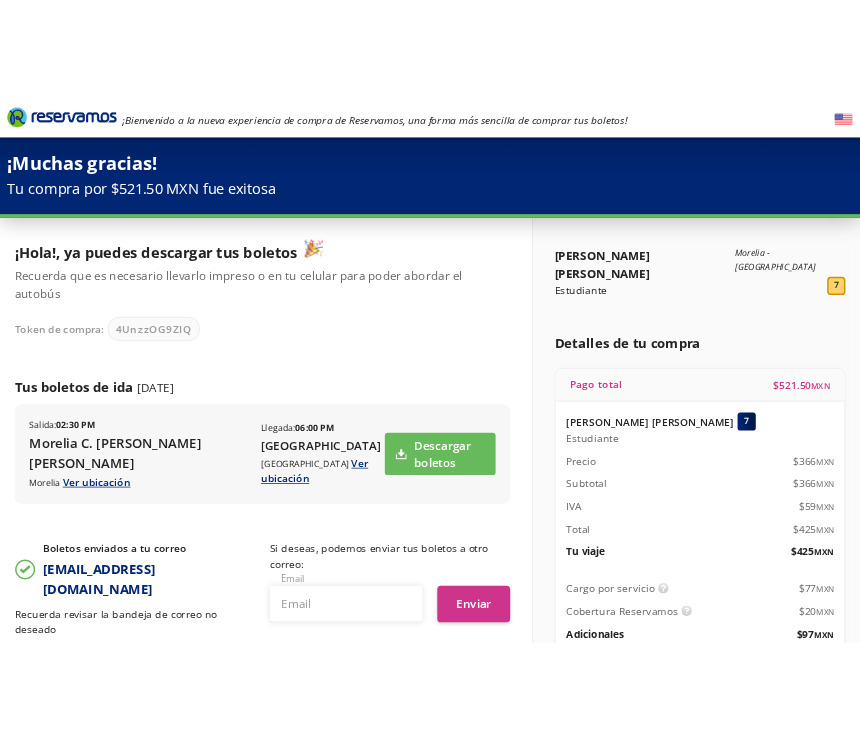 scroll, scrollTop: 0, scrollLeft: 0, axis: both 